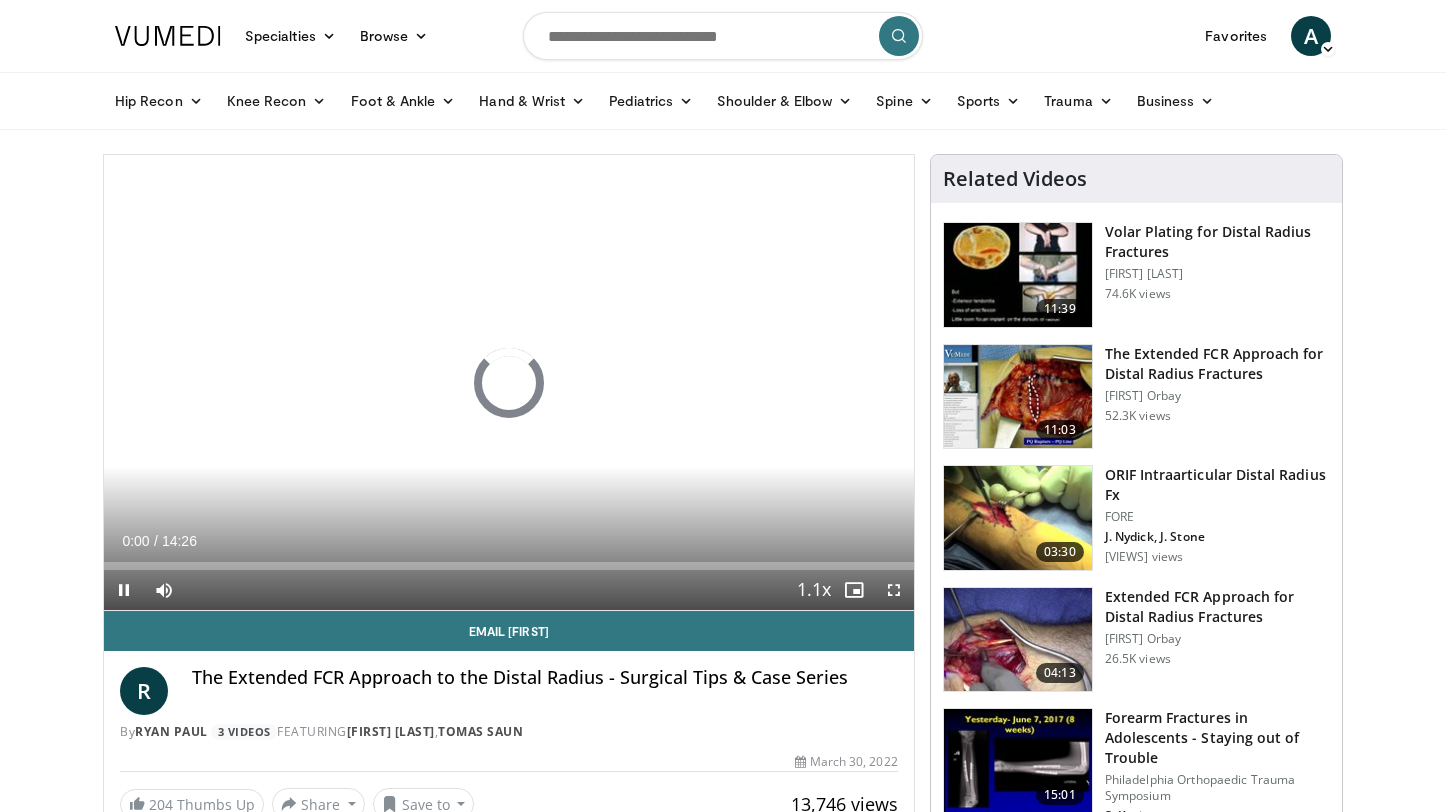 scroll, scrollTop: 0, scrollLeft: 0, axis: both 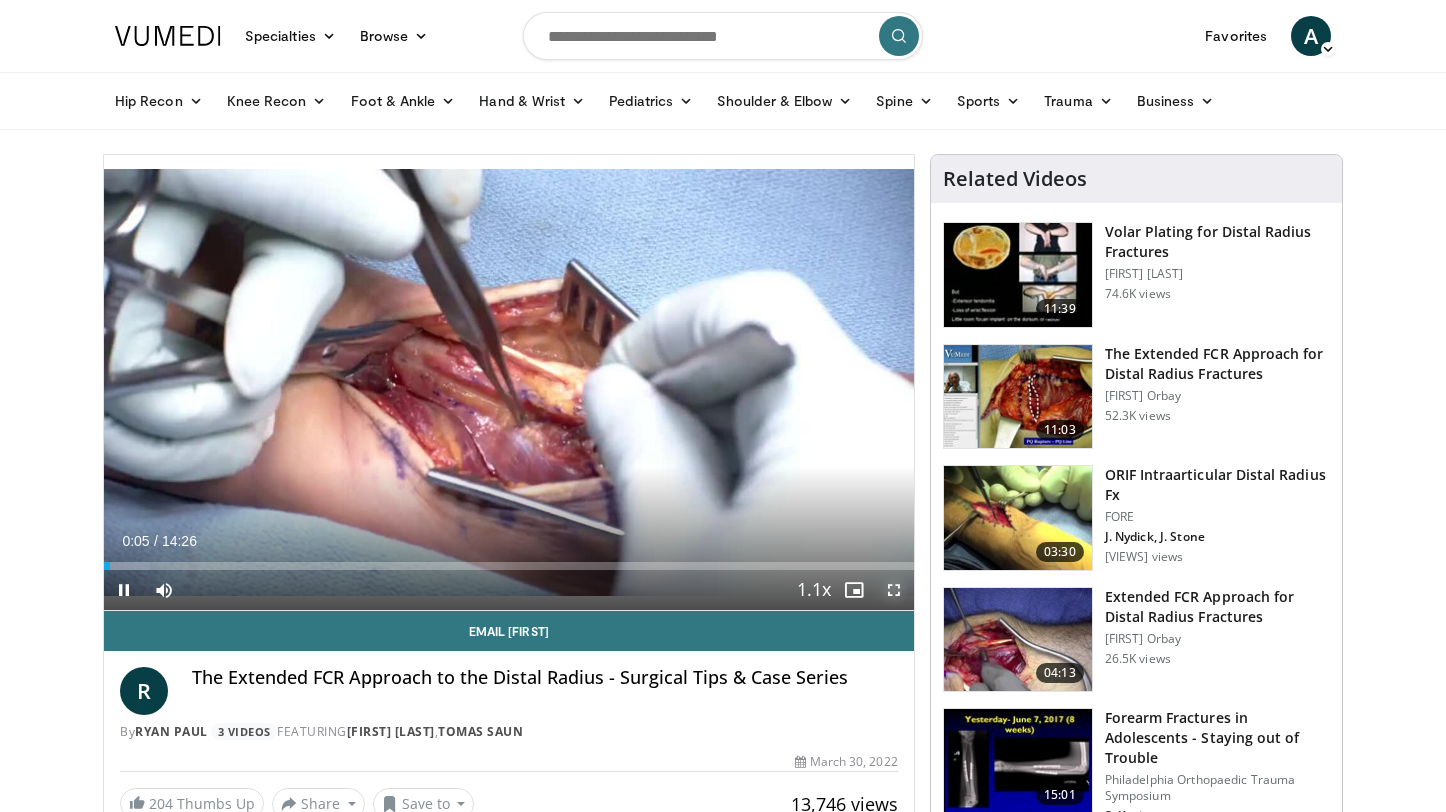 click at bounding box center [894, 590] 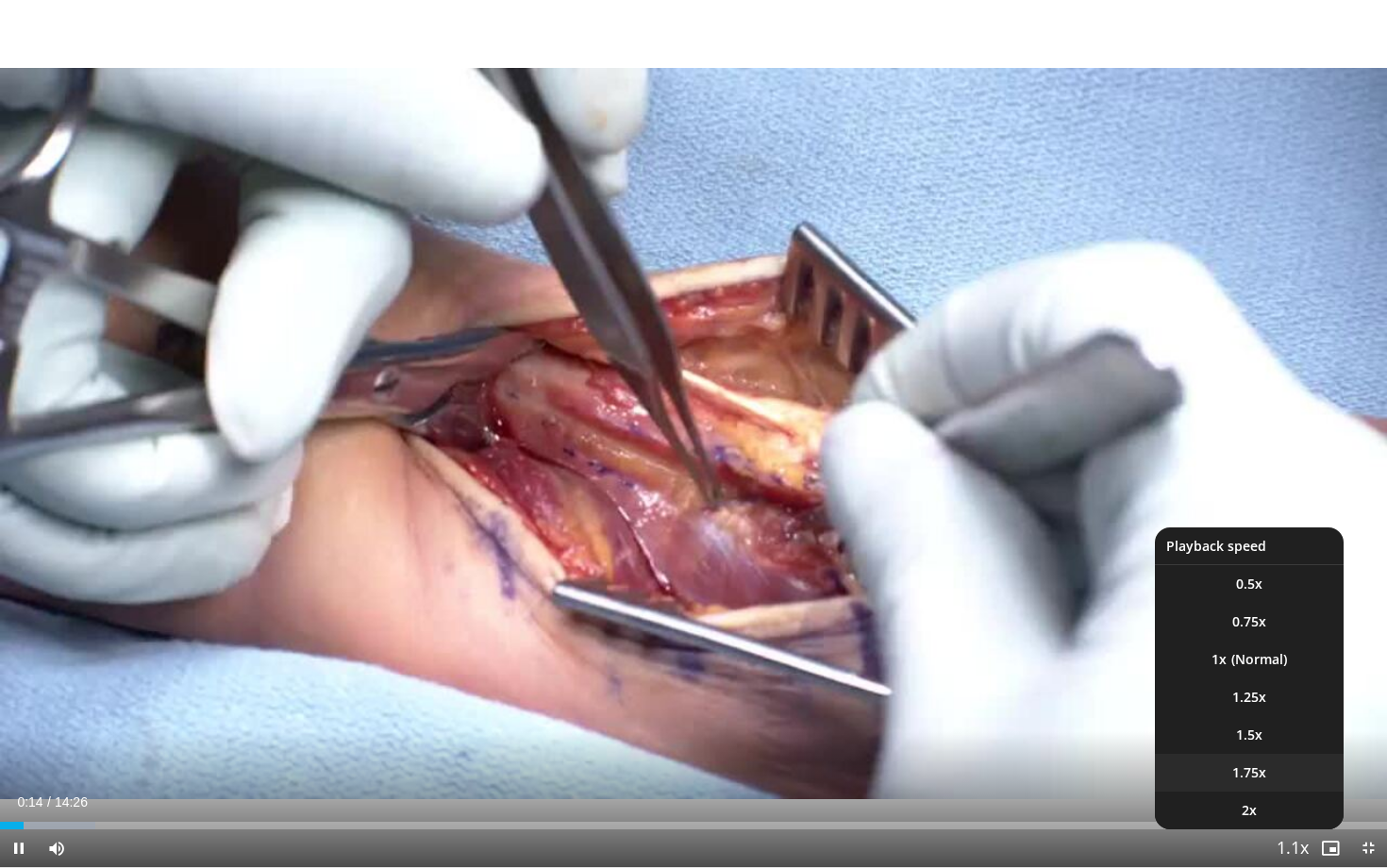 click on "1.75x" at bounding box center (1249, 584) 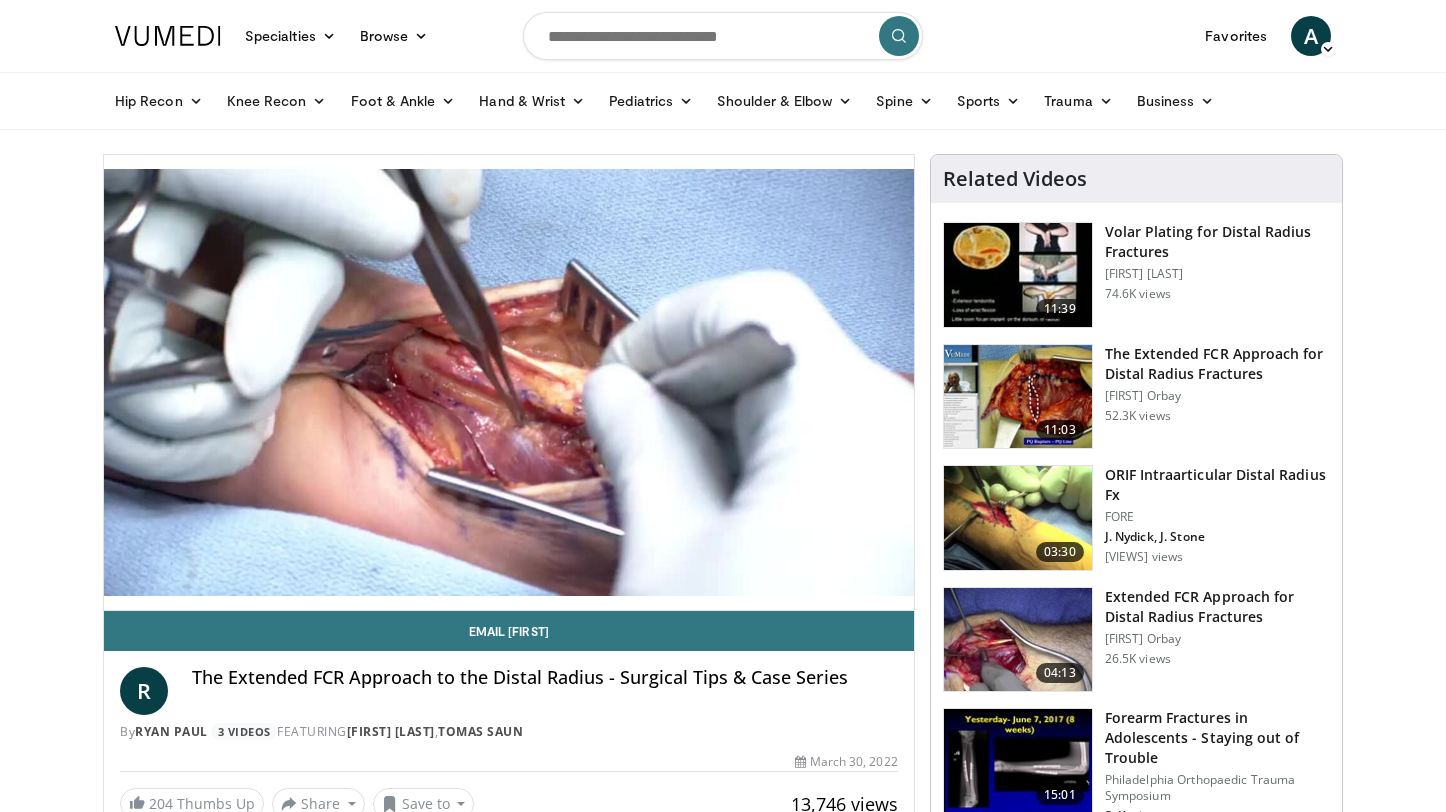 click on "10 seconds
Tap to unmute" at bounding box center (509, 382) 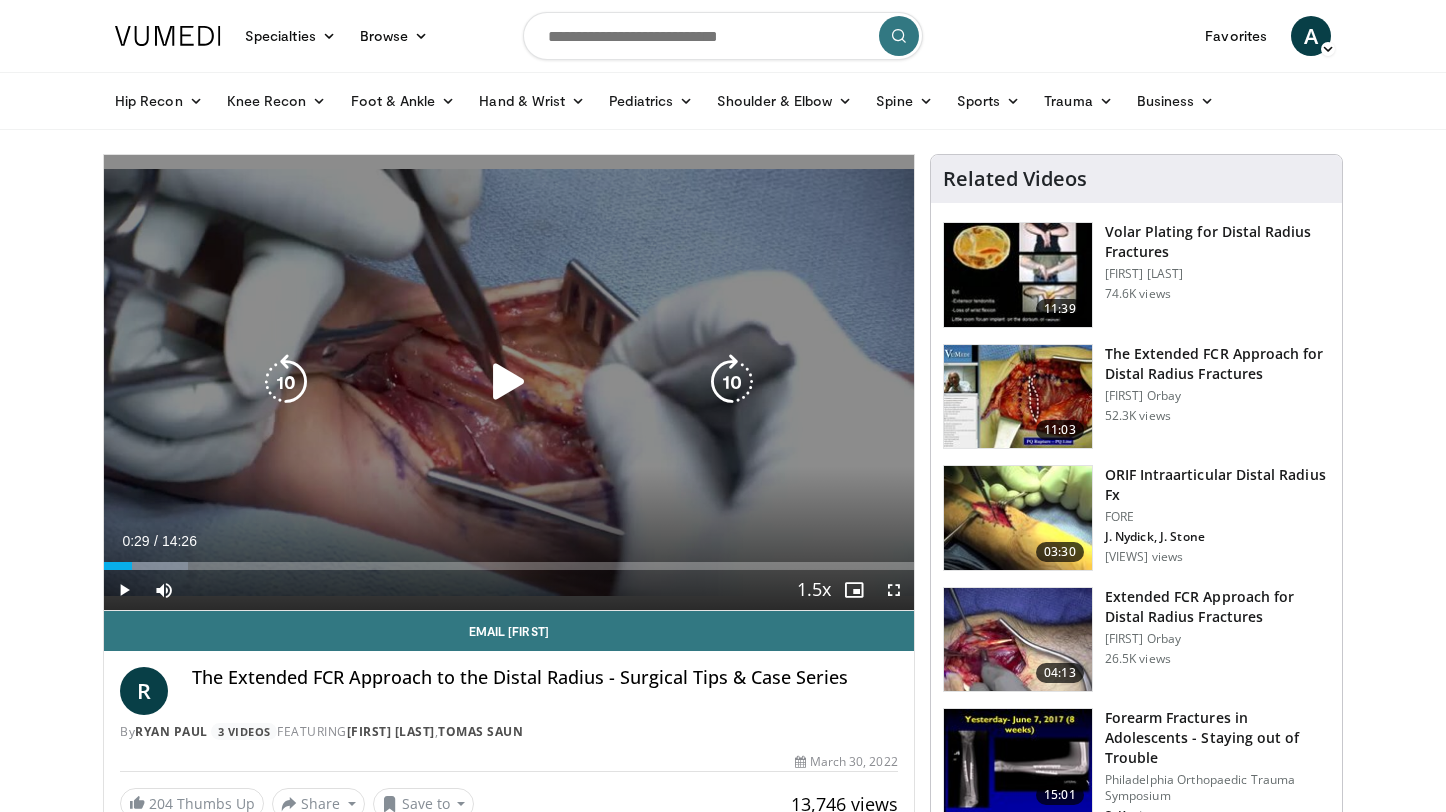 click on "10 seconds
Tap to unmute" at bounding box center [509, 382] 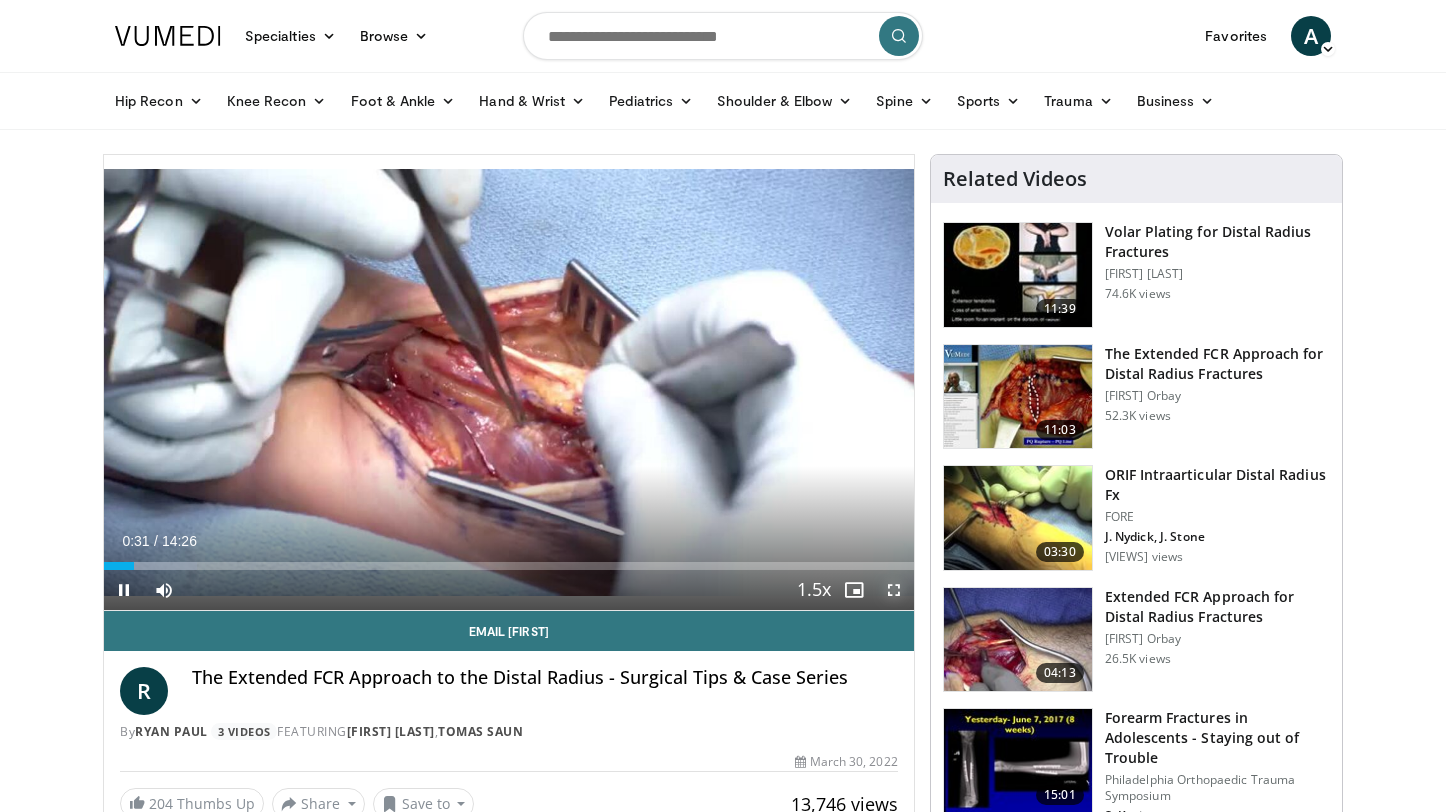 click at bounding box center (894, 590) 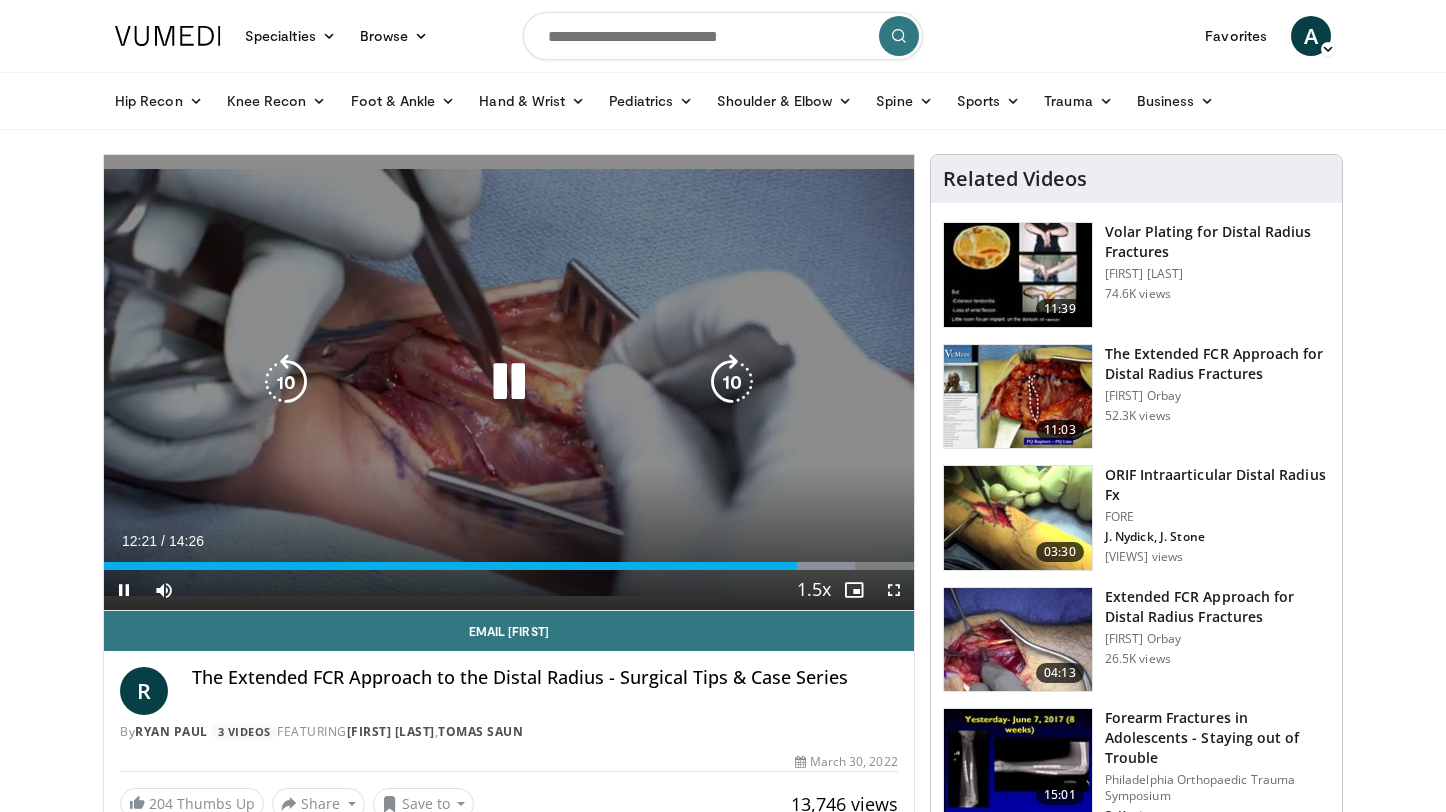 click on "10 seconds
Tap to unmute" at bounding box center [509, 382] 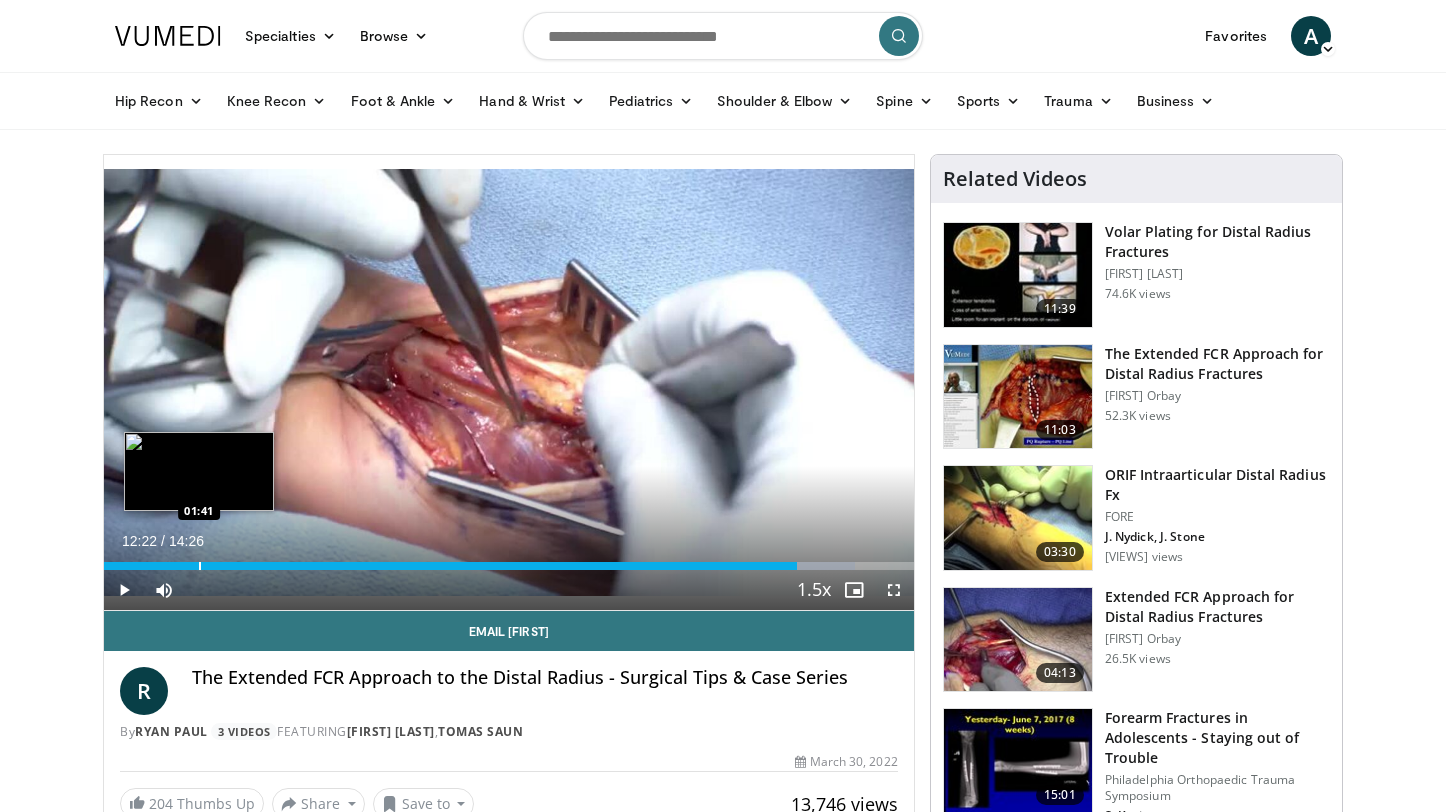 click at bounding box center (200, 566) 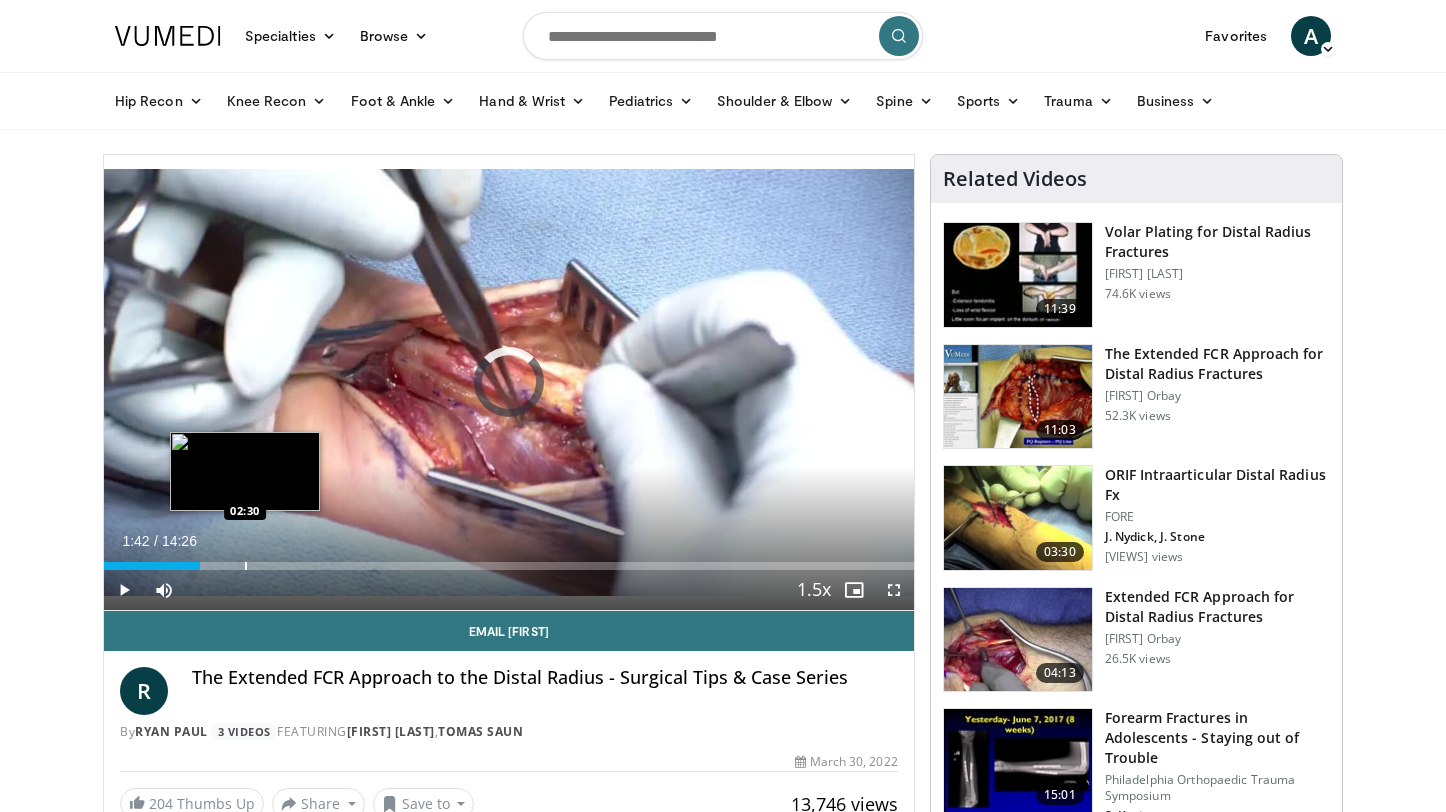 click at bounding box center (246, 566) 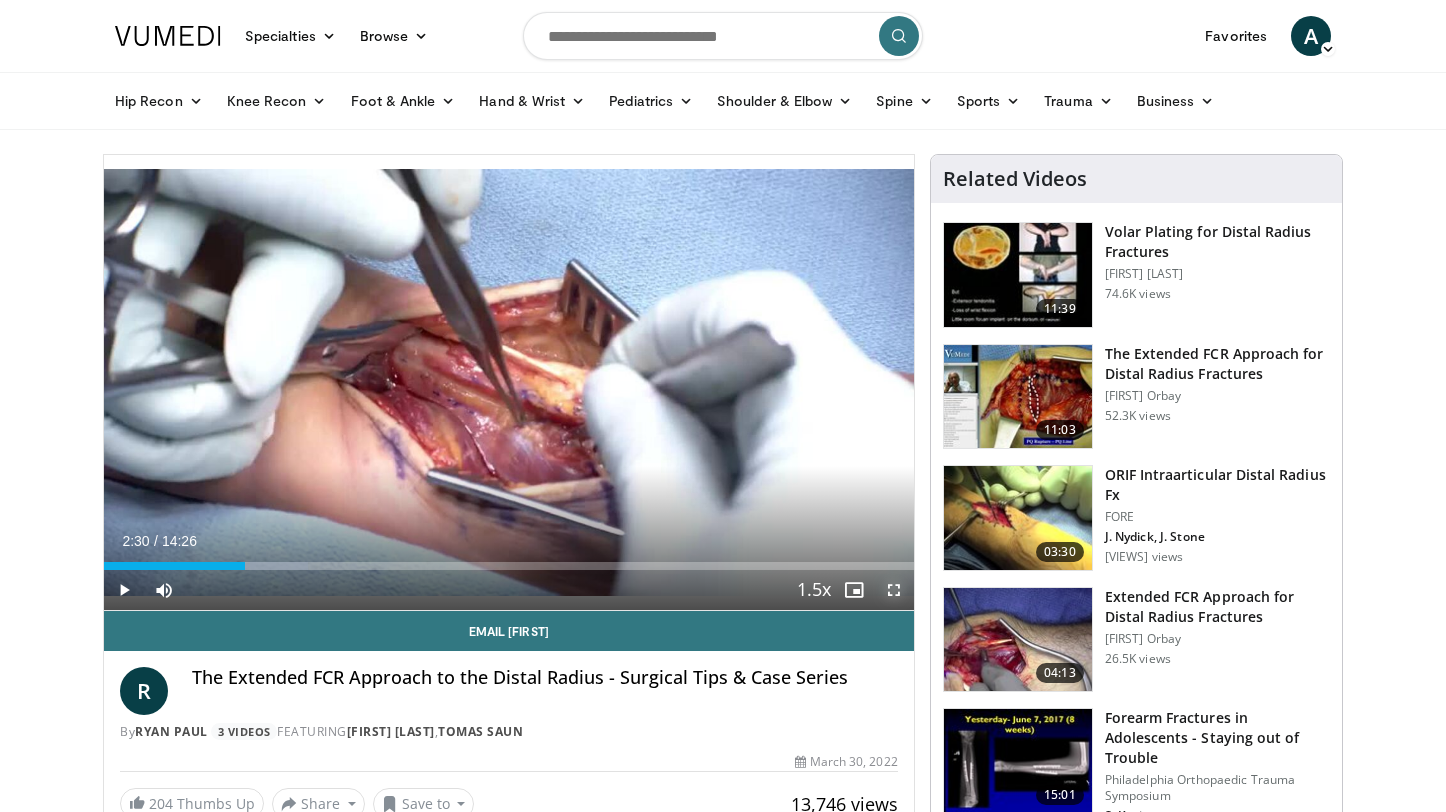 click at bounding box center [894, 590] 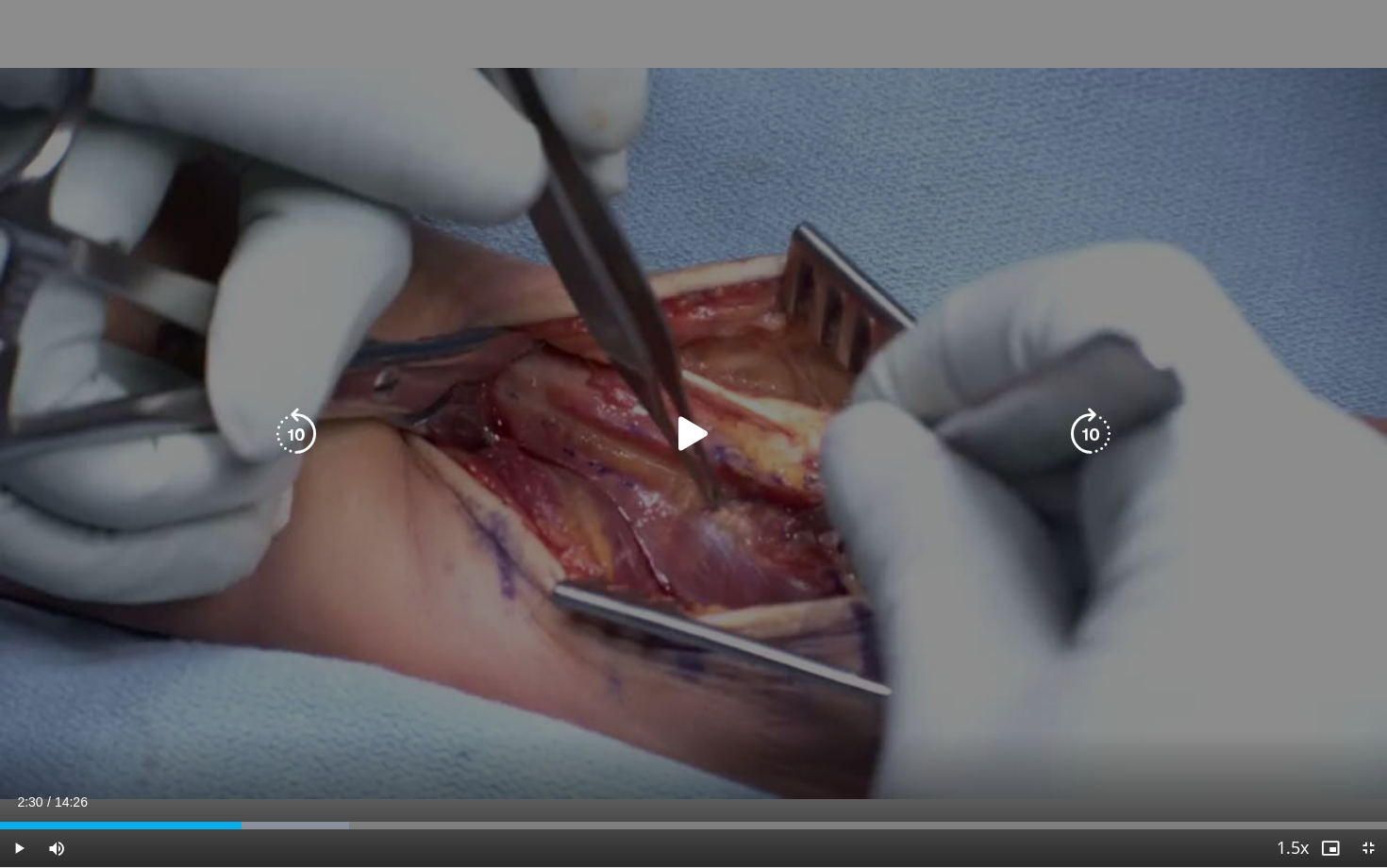 click at bounding box center (694, 434) 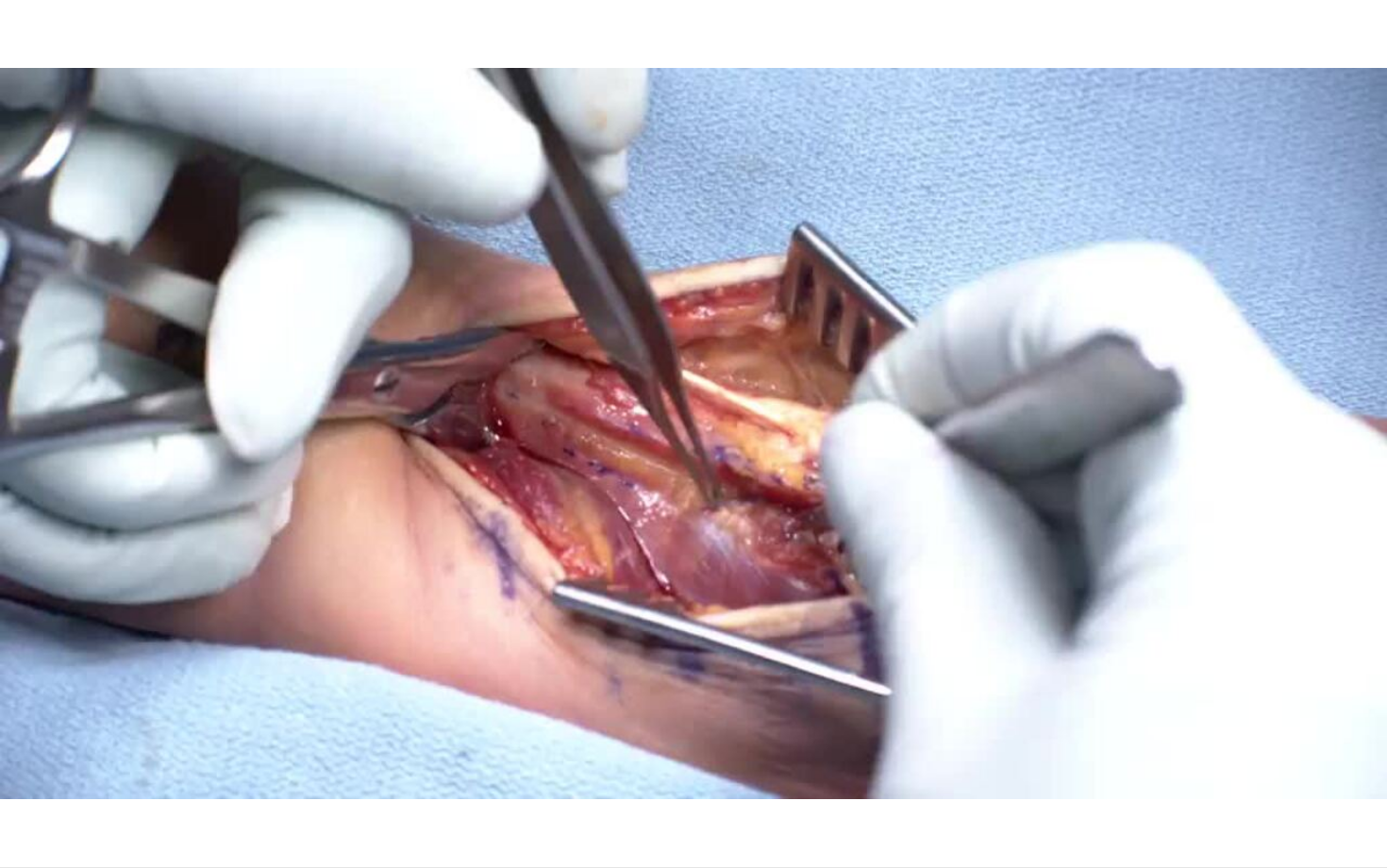 type 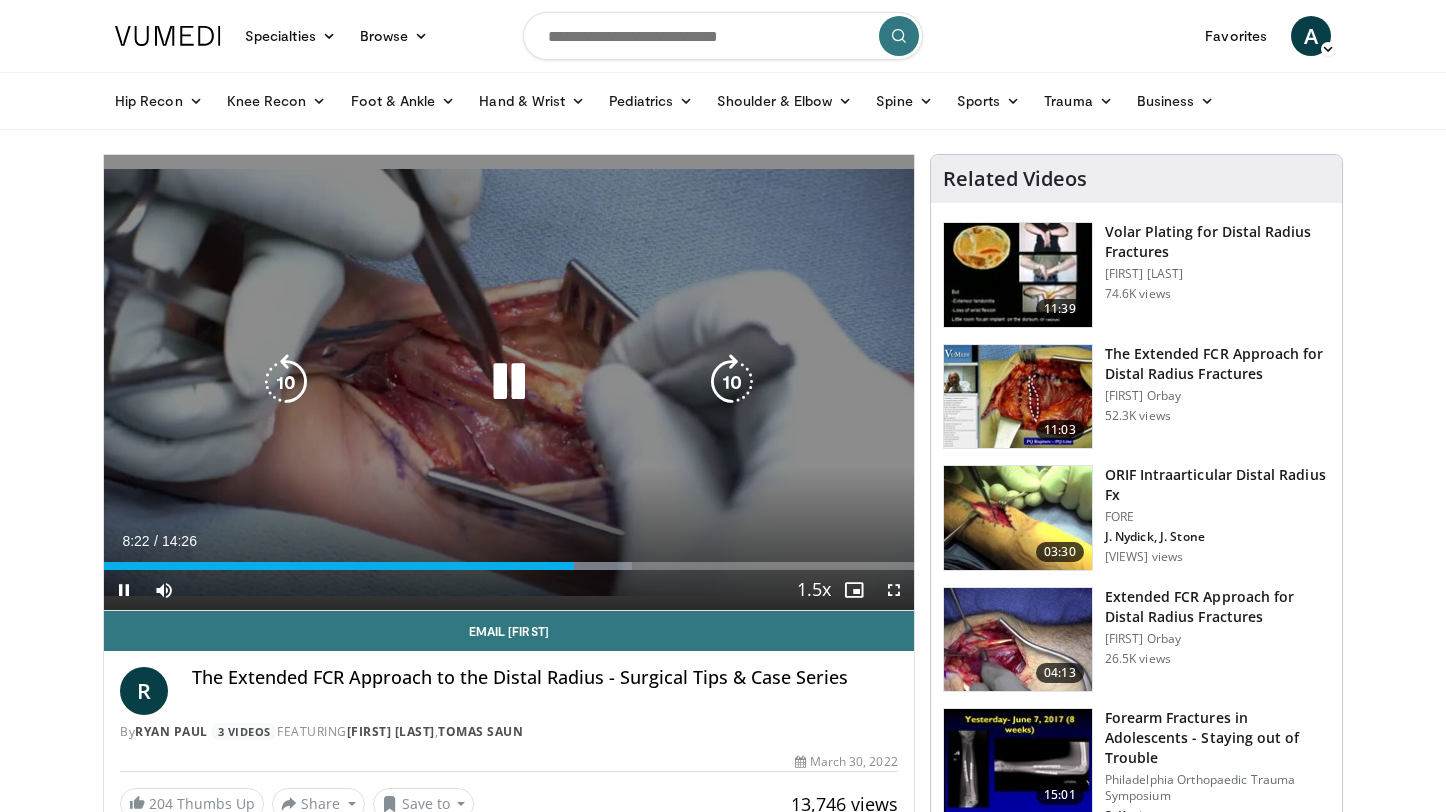 scroll, scrollTop: 3, scrollLeft: 0, axis: vertical 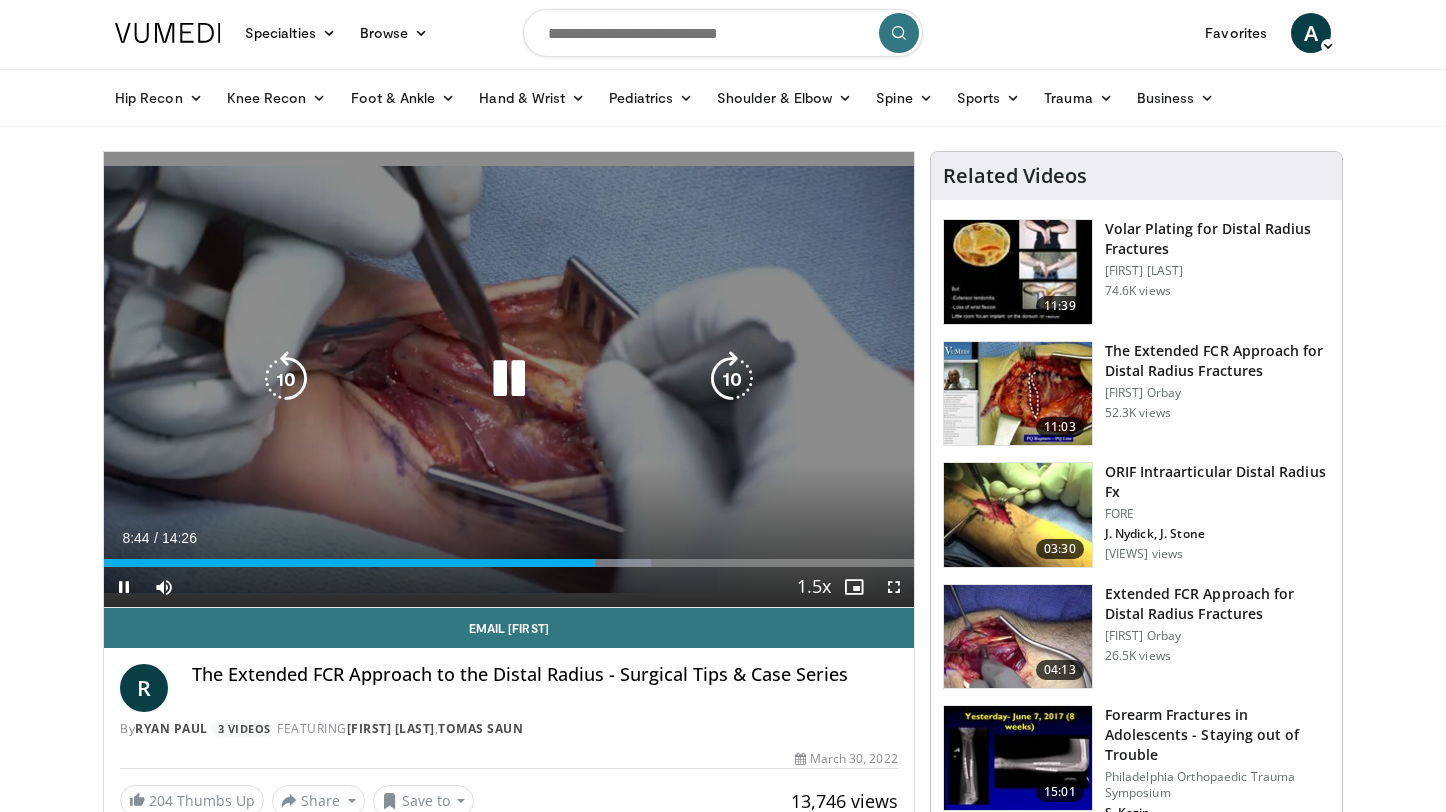 click on "[SECONDS] [ACTION]
Tap to unmute" at bounding box center (509, 379) 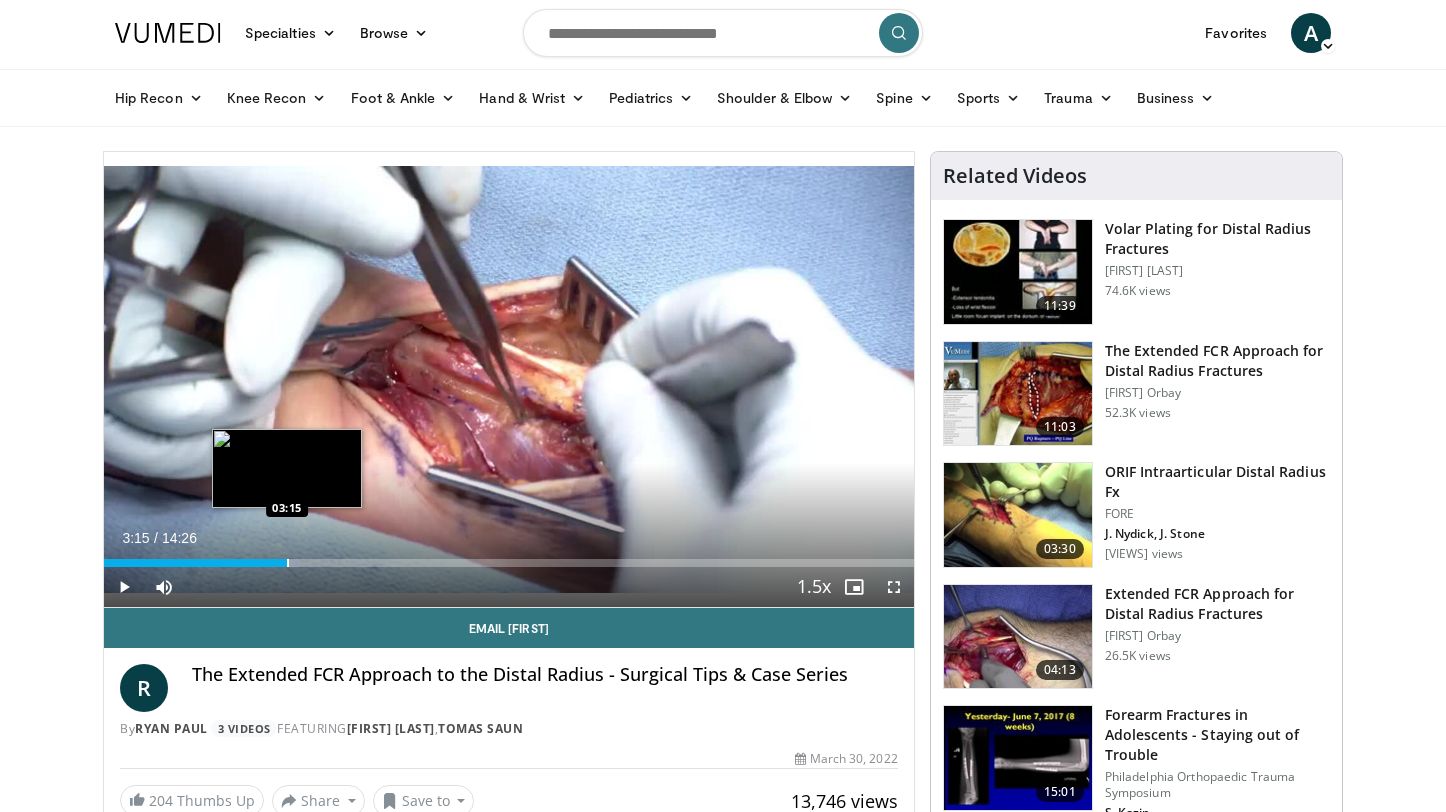 drag, startPoint x: 596, startPoint y: 561, endPoint x: 286, endPoint y: 561, distance: 310 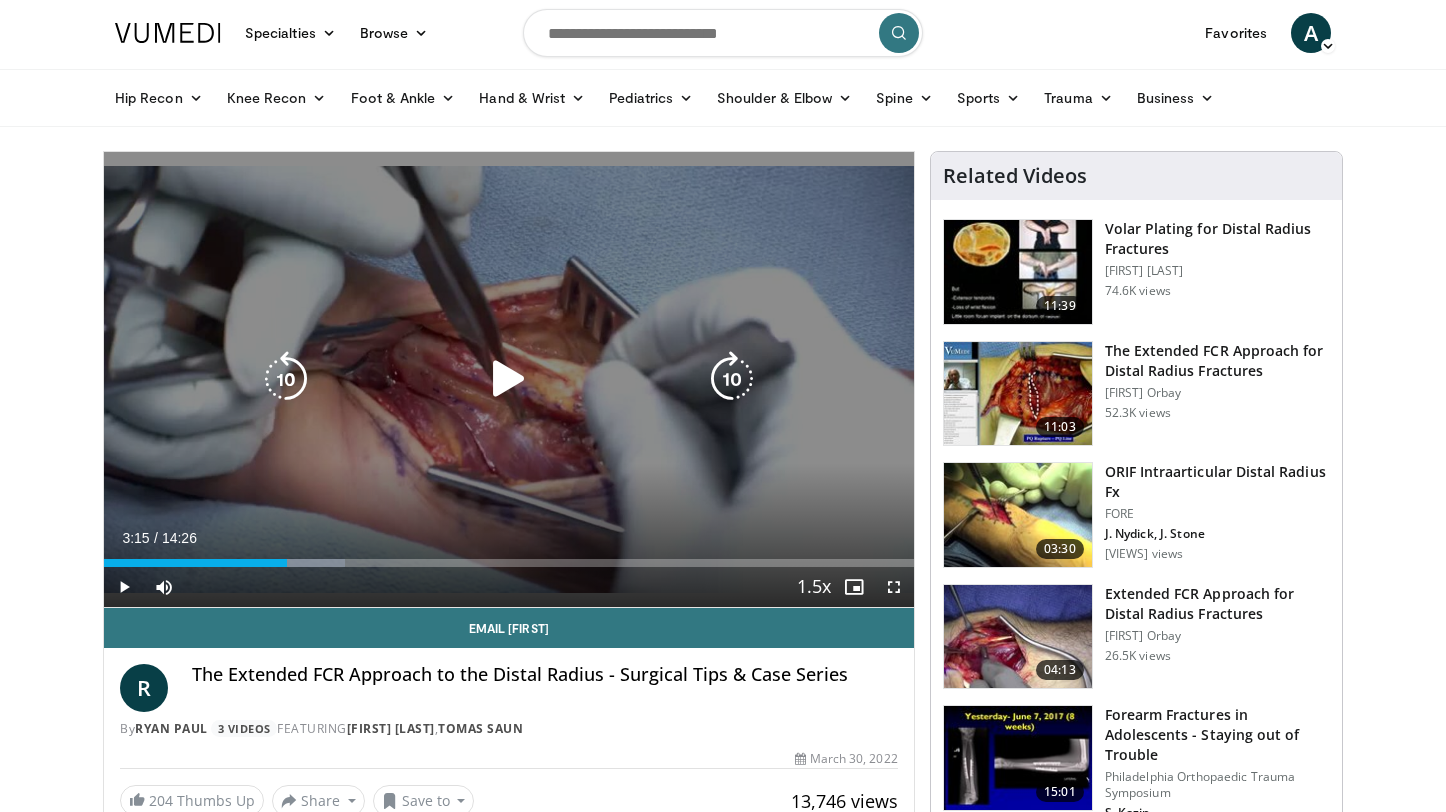 click on "[SECONDS] [ACTION]
Tap to unmute" at bounding box center [509, 379] 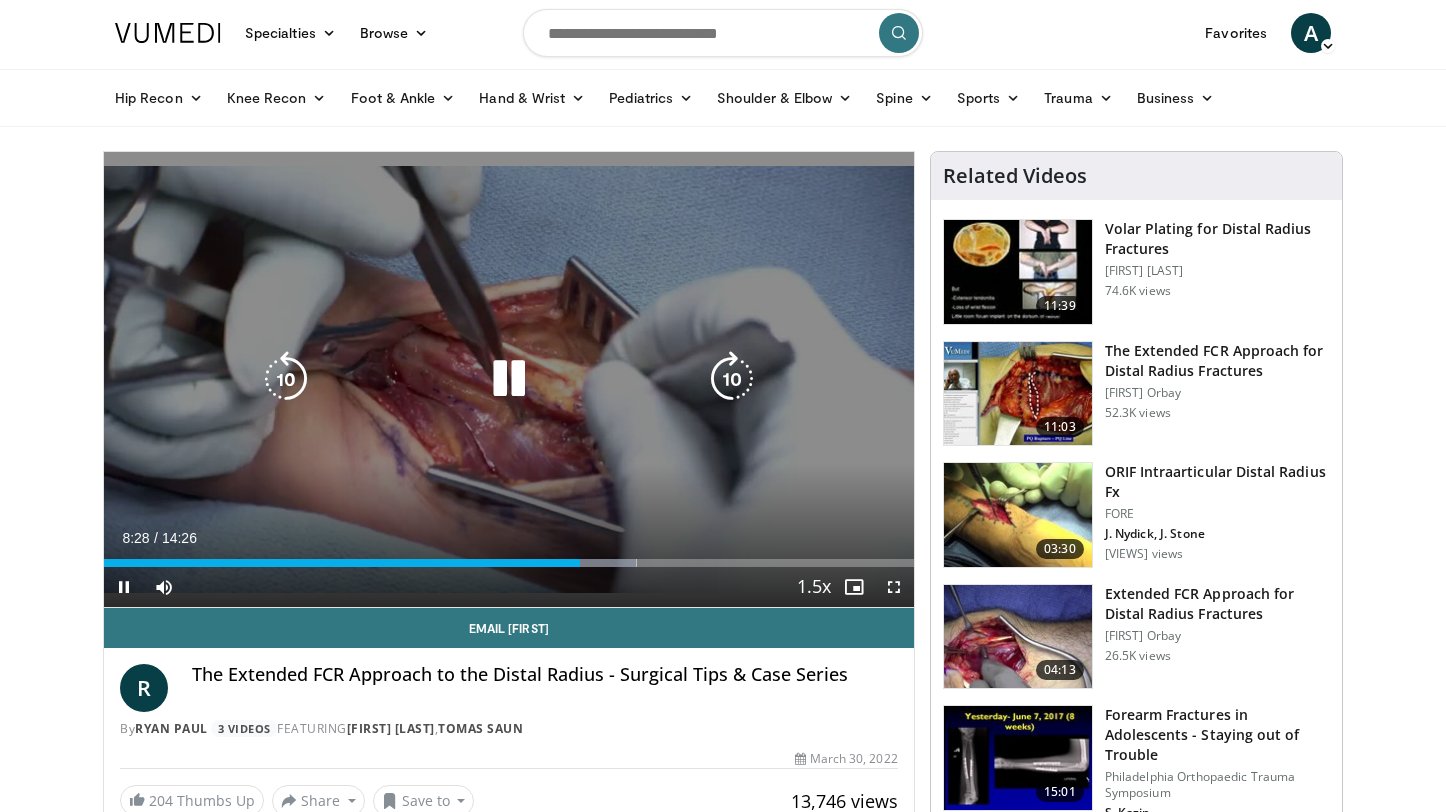 click on "20 seconds
Tap to unmute" at bounding box center [509, 379] 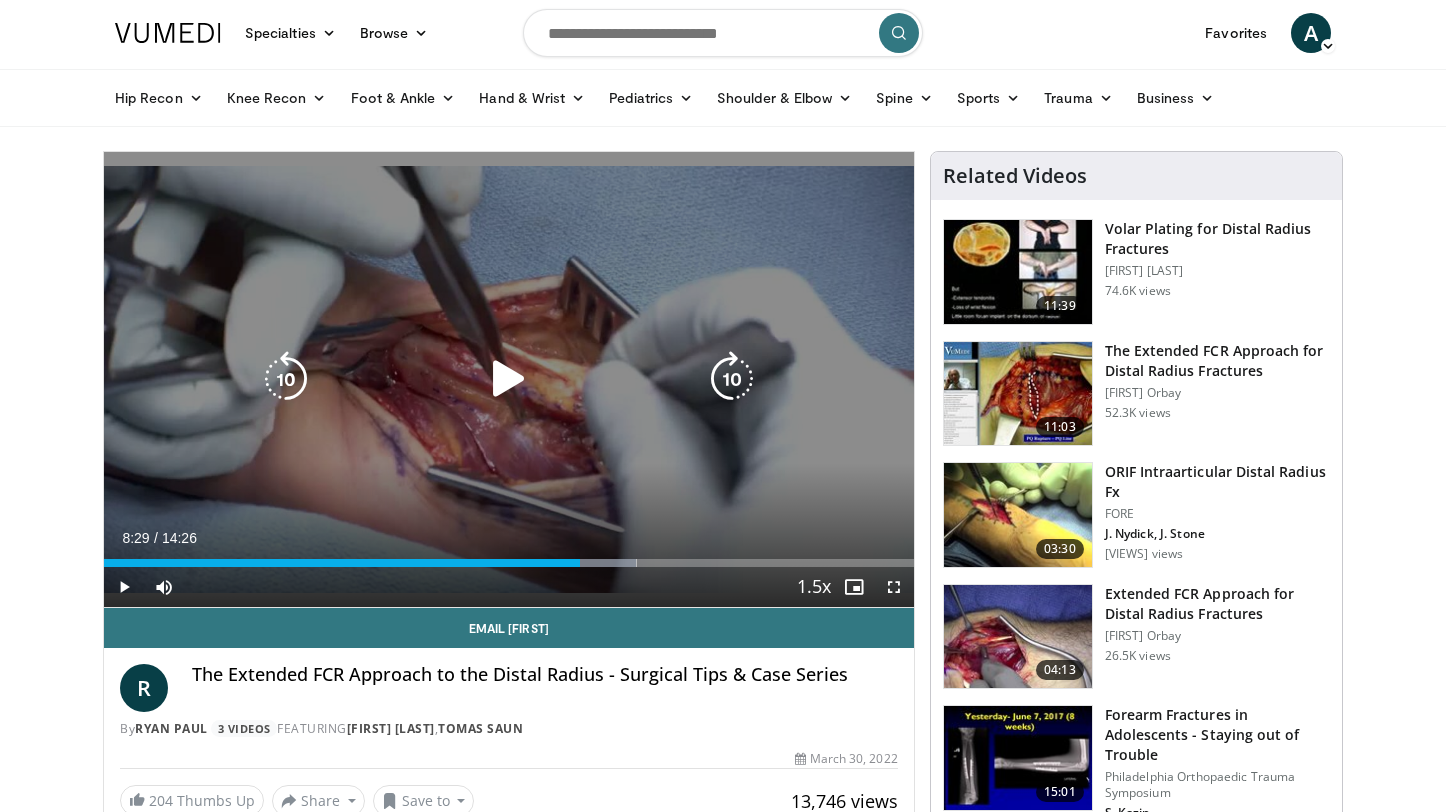 scroll, scrollTop: 34, scrollLeft: 0, axis: vertical 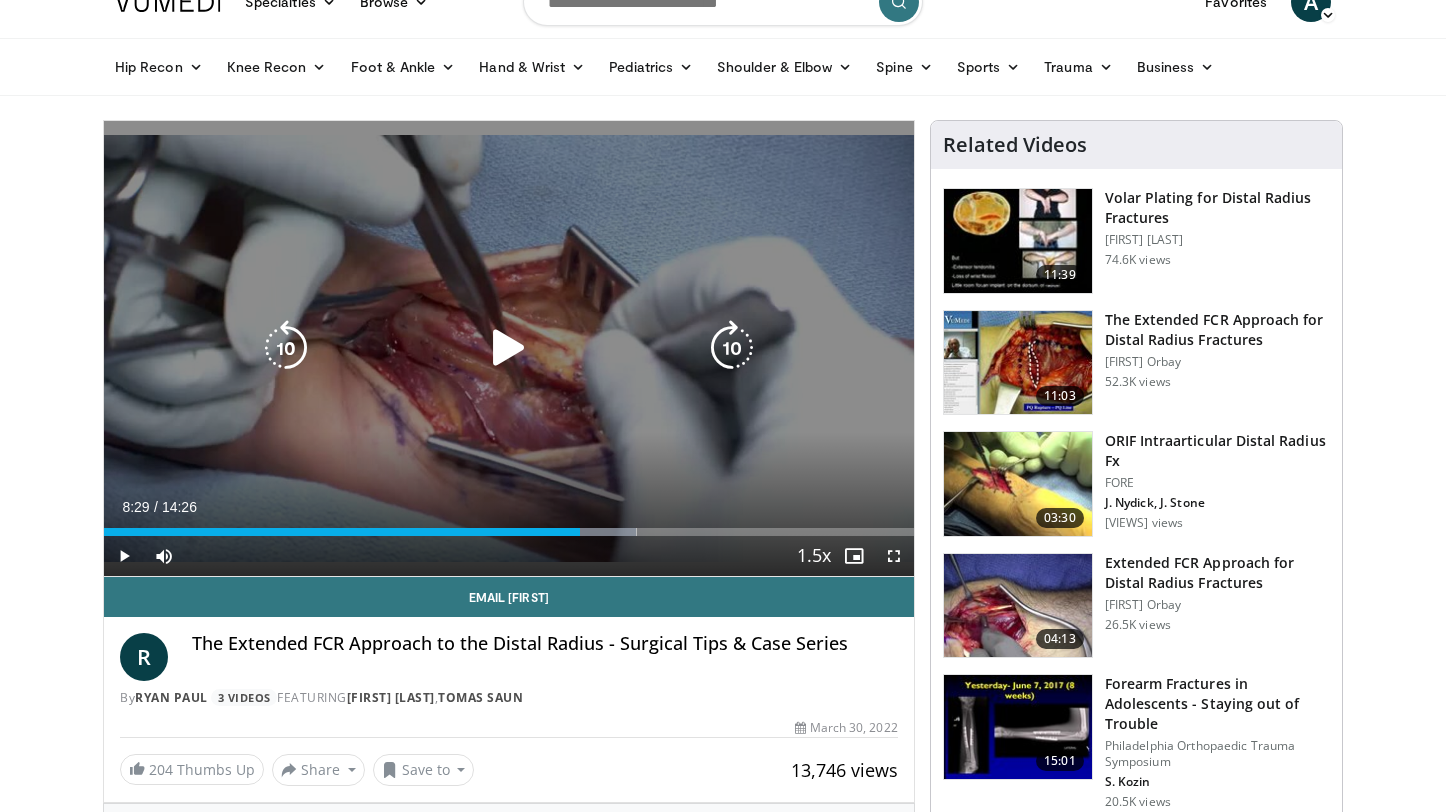 click on "20 seconds
Tap to unmute" at bounding box center [509, 348] 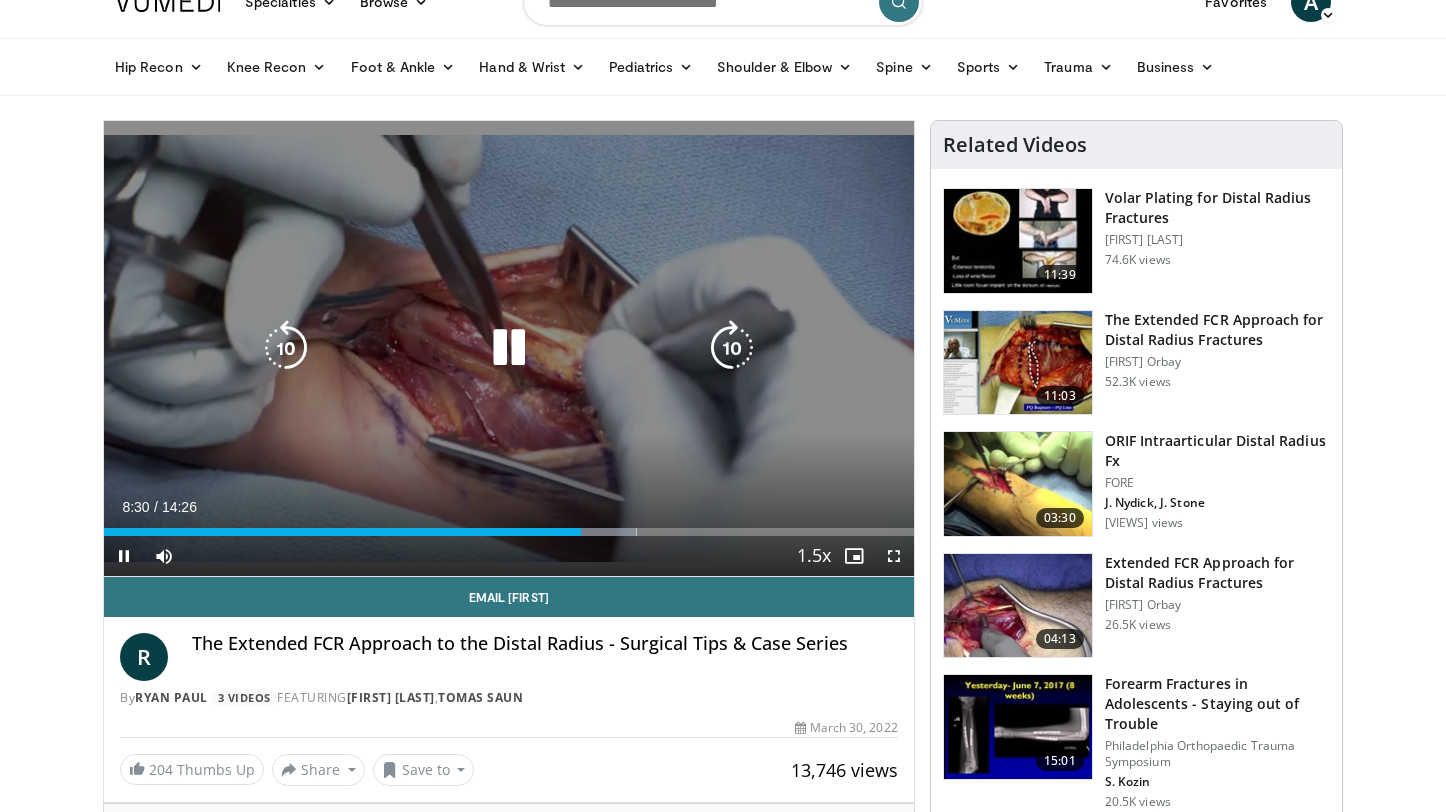 click on "20 seconds
Tap to unmute" at bounding box center [509, 348] 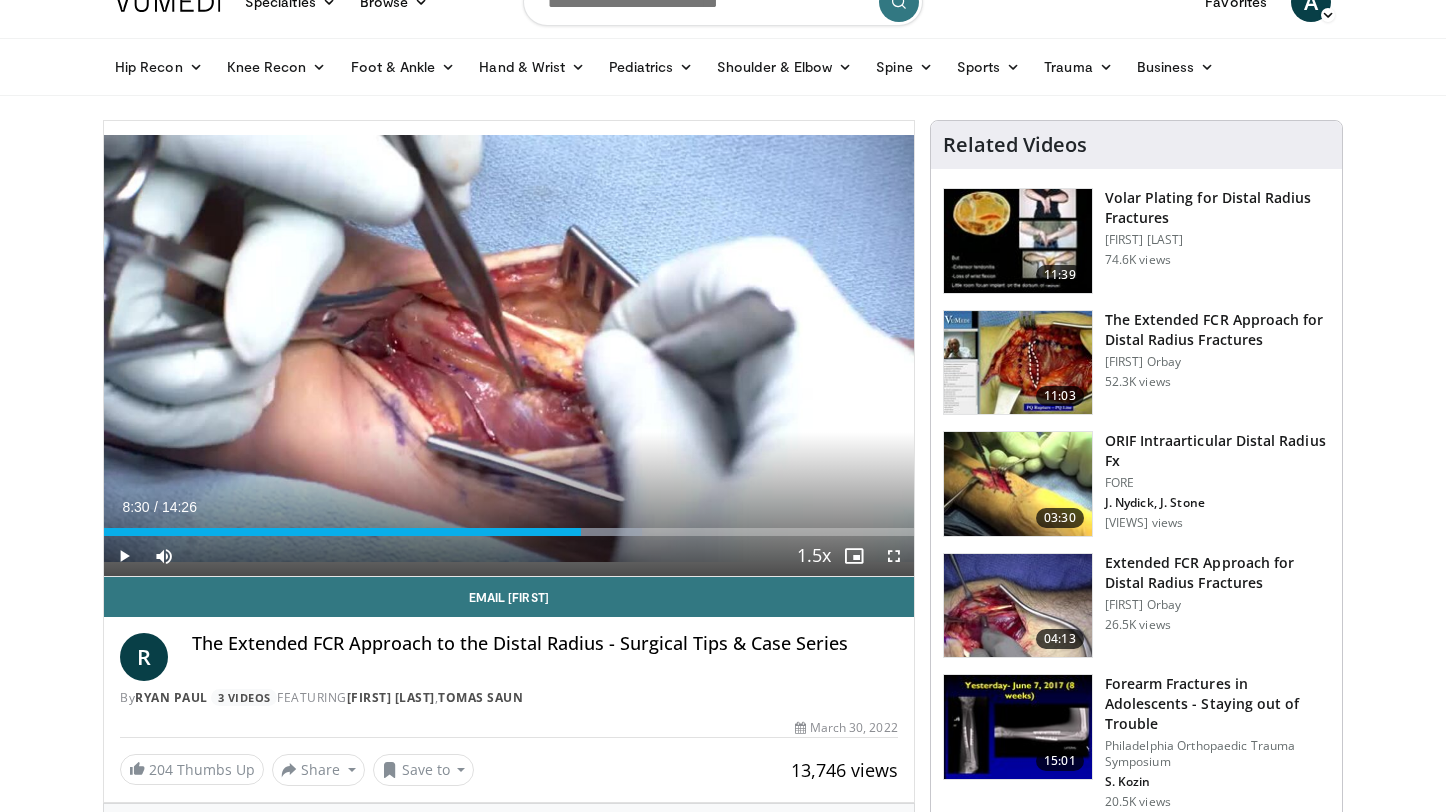 scroll, scrollTop: 37, scrollLeft: 0, axis: vertical 